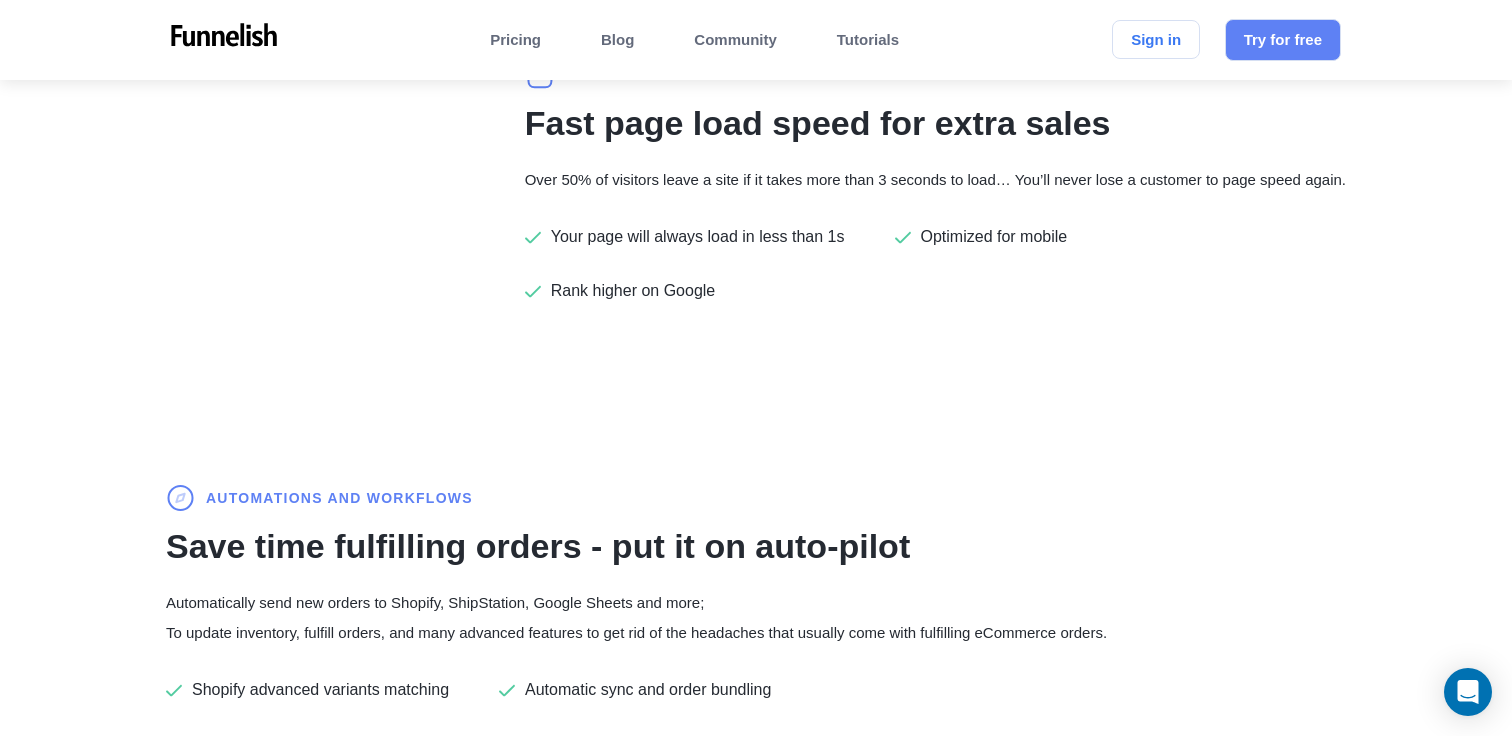 scroll, scrollTop: 1758, scrollLeft: 0, axis: vertical 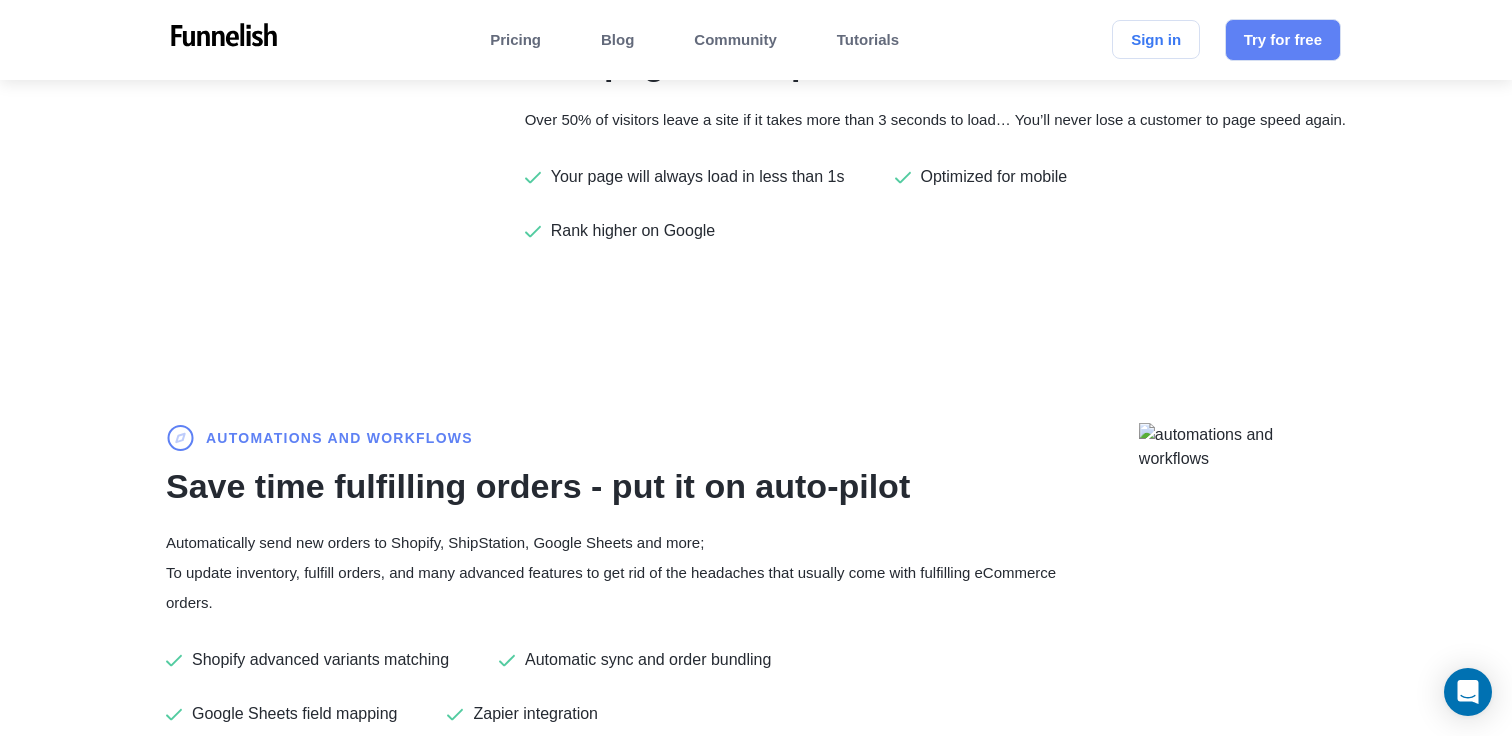 click on "customizable    Build eCom funnels faster!    Our funnel builder makes it easy for you to be your own designer.
Use the drag and drop editor to customize your funnel pages.
Create your  Landing pages ,  Checkout ,  Upsells ,  Downsells ,  Confirmation pages , and more     Easy to use builder   Ready to use templates   Free done-for-you funnel migration service      Fast Load Speed    Fast page load speed for extra sales    Over 50% of visitors leave a site if it takes more than 3 seconds to load… You’ll never lose a customer to page speed again.     Your page will always load in less than 1s   Optimized for mobile   Rank higher on Google      automations and workflows    Save time fulfilling orders - put it on auto-pilot    Automatically send new orders to Shopify, ShipStation, Google Sheets and more;
To update inventory, fulfill orders, and many advanced features to get rid of the
headaches that usually come with fulfilling eCommerce orders." at bounding box center [756, 361] 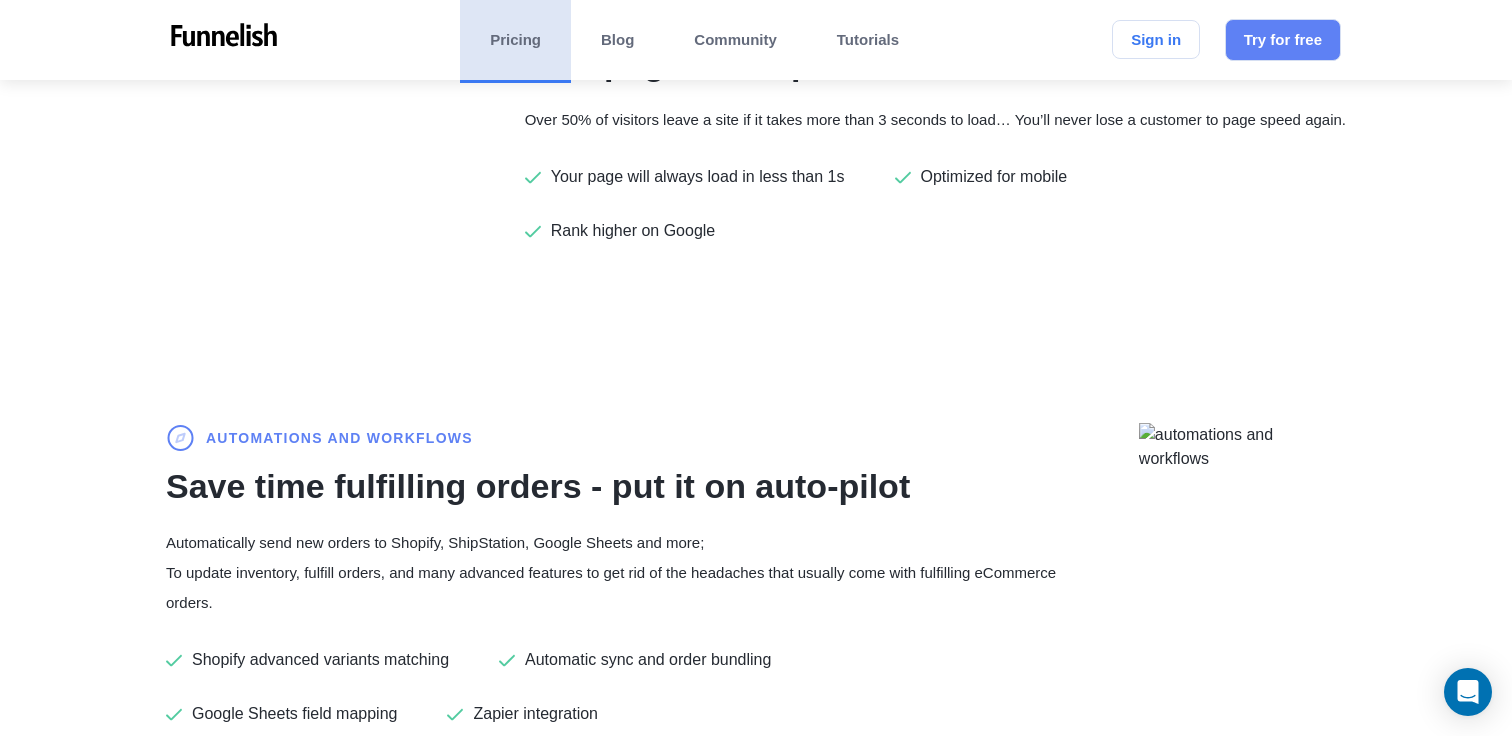 click on "Pricing" at bounding box center (515, 40) 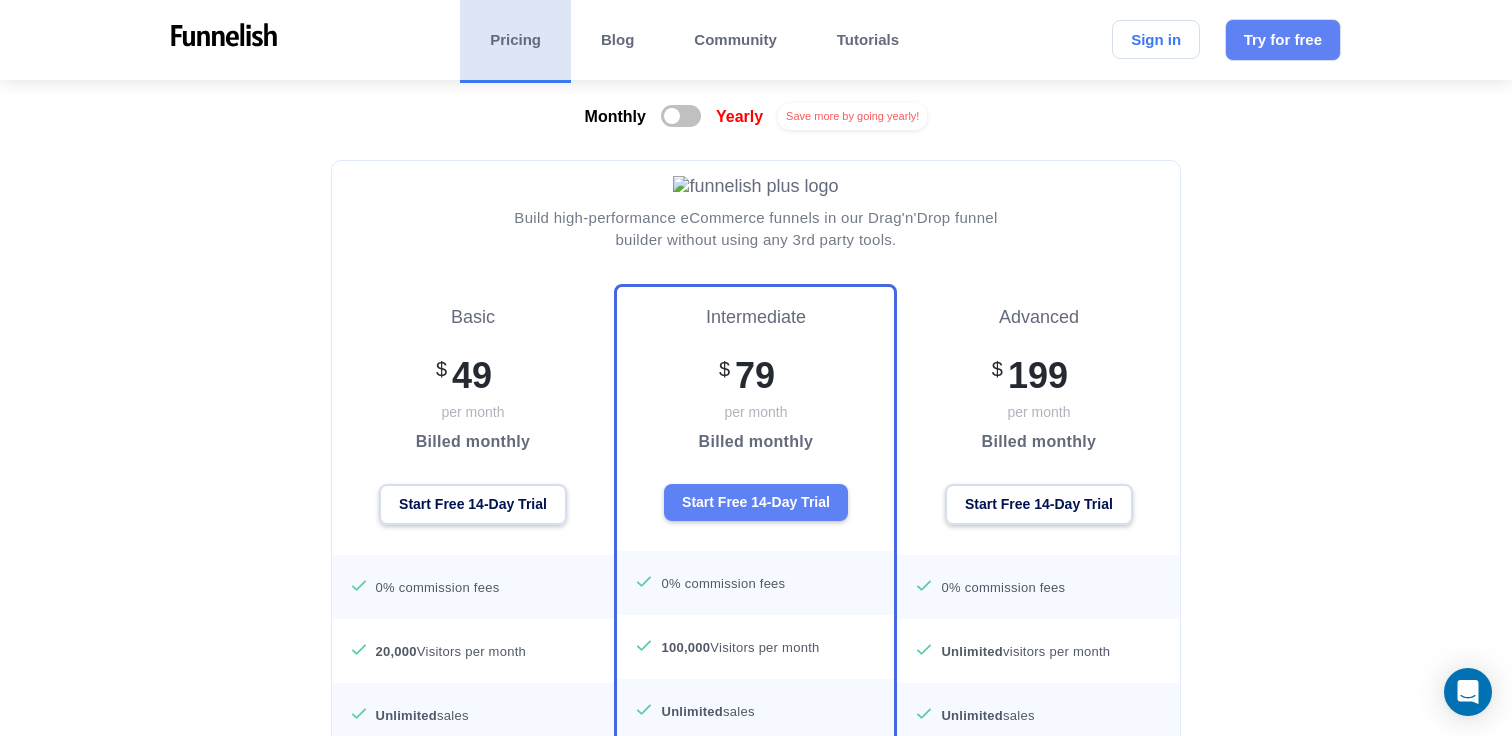 scroll, scrollTop: 192, scrollLeft: 0, axis: vertical 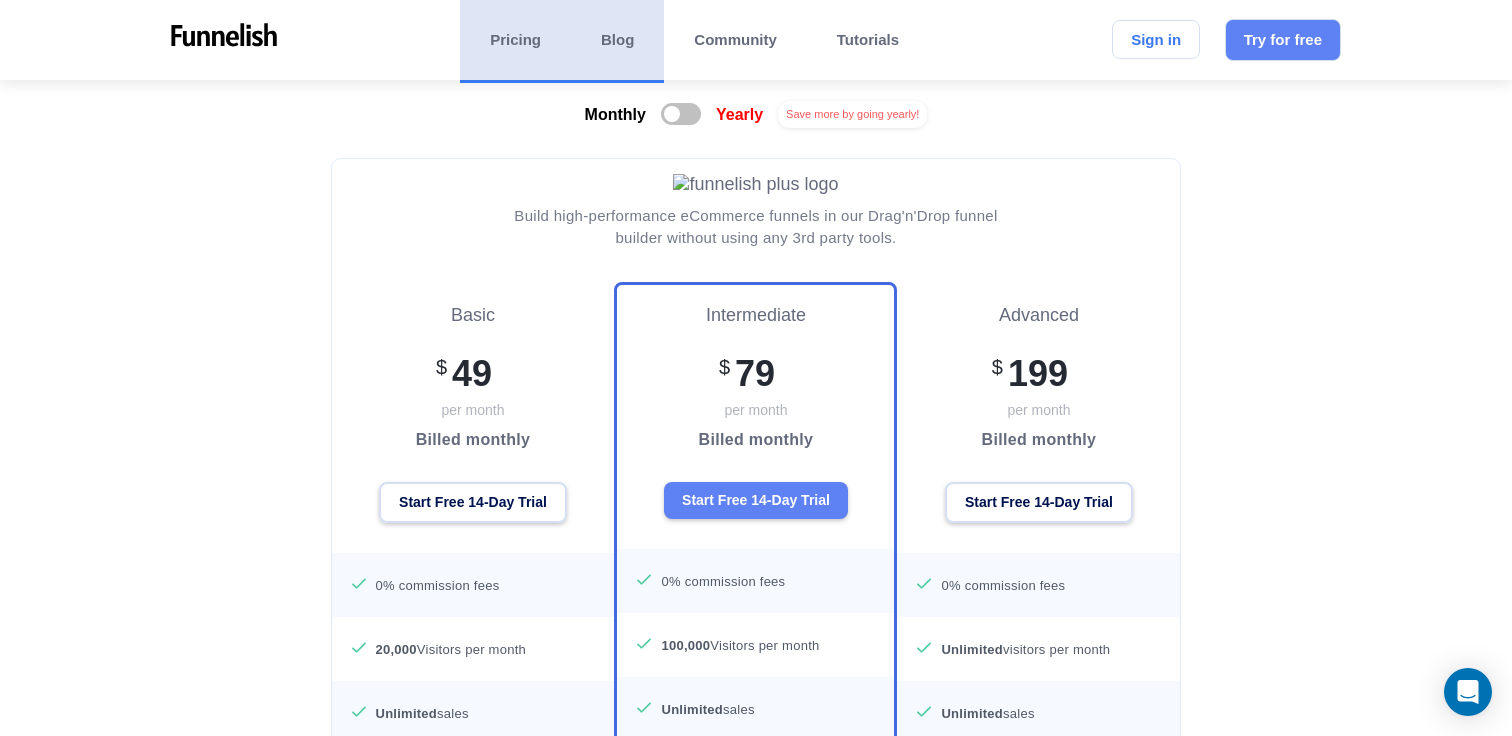 click on "Blog" at bounding box center (617, 40) 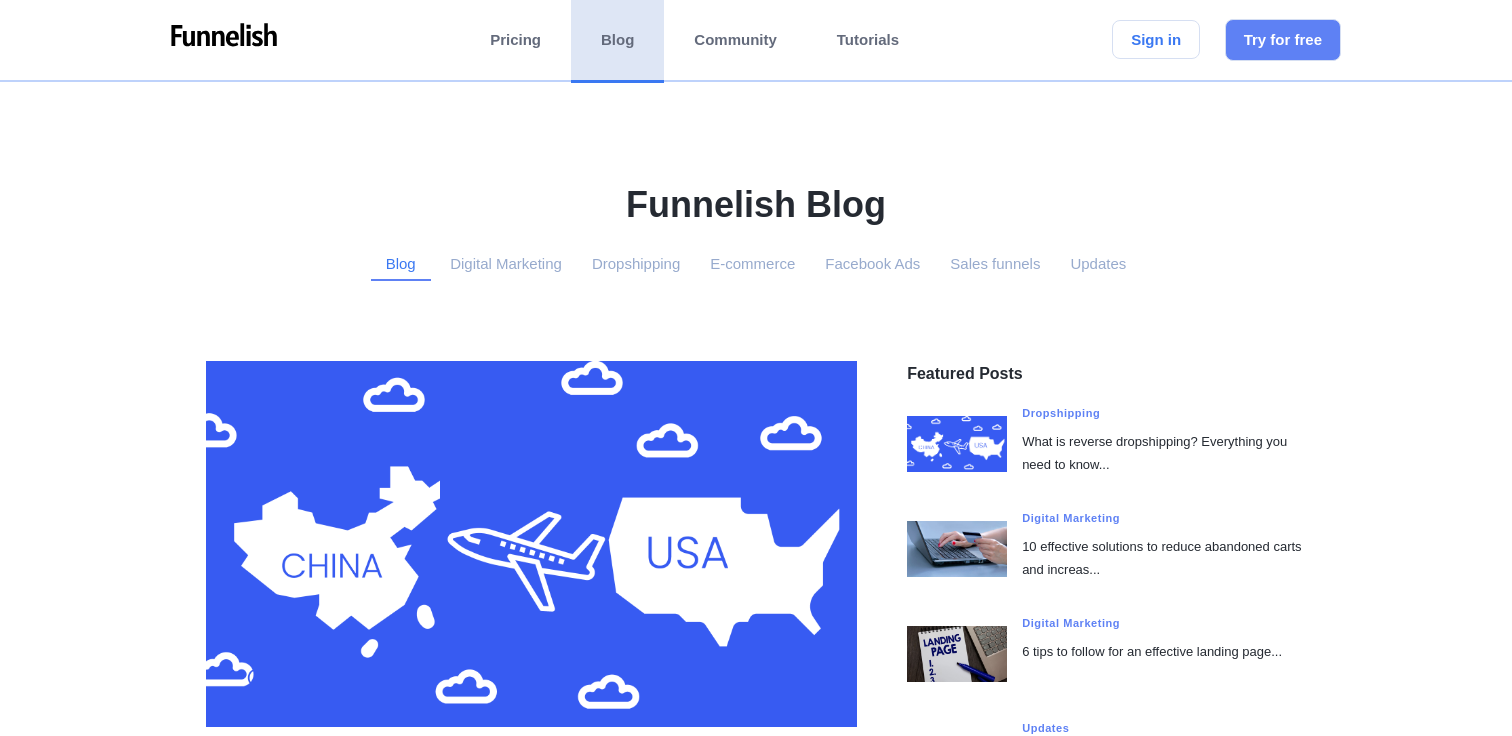 scroll, scrollTop: 0, scrollLeft: 0, axis: both 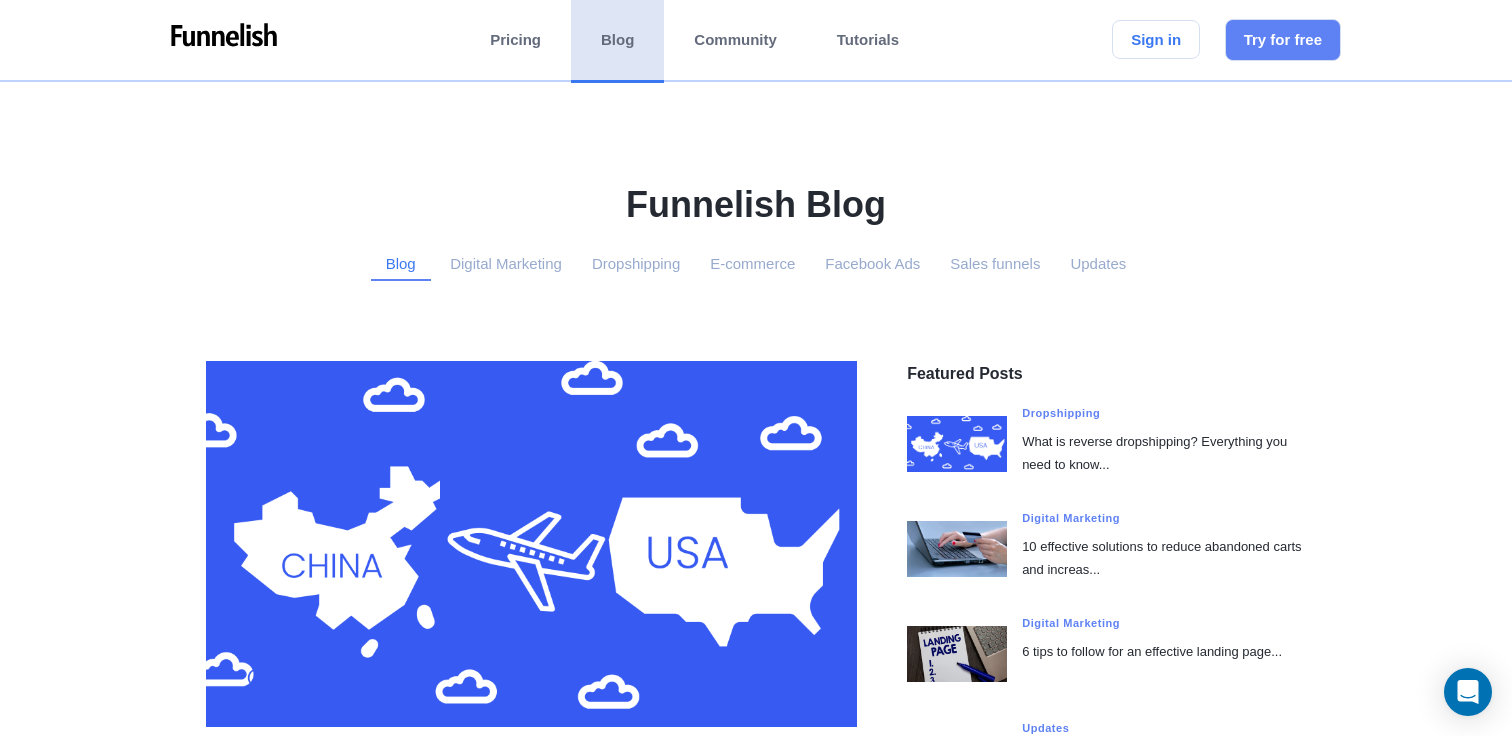 click on "Blog" at bounding box center [617, 40] 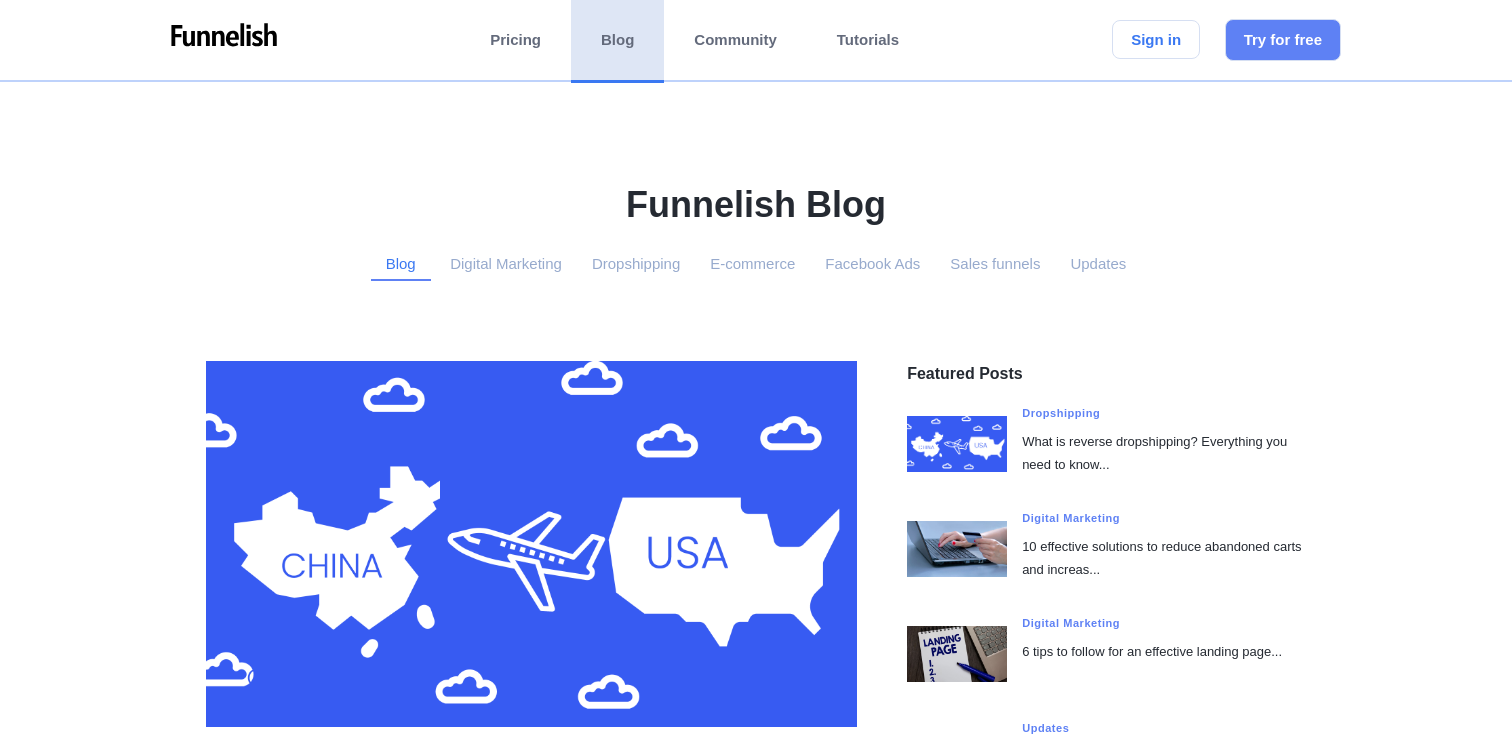scroll, scrollTop: 0, scrollLeft: 0, axis: both 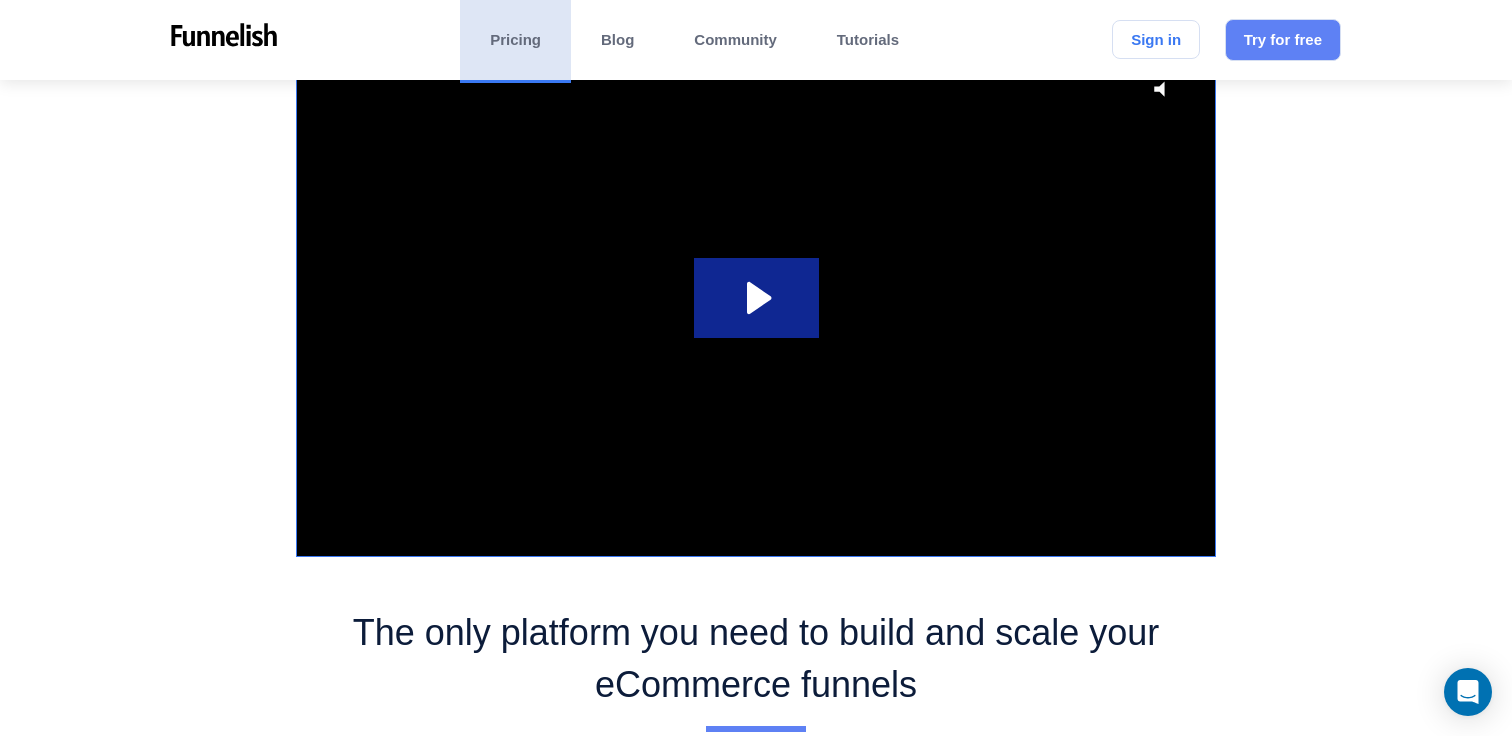 click on "Pricing" at bounding box center [515, 40] 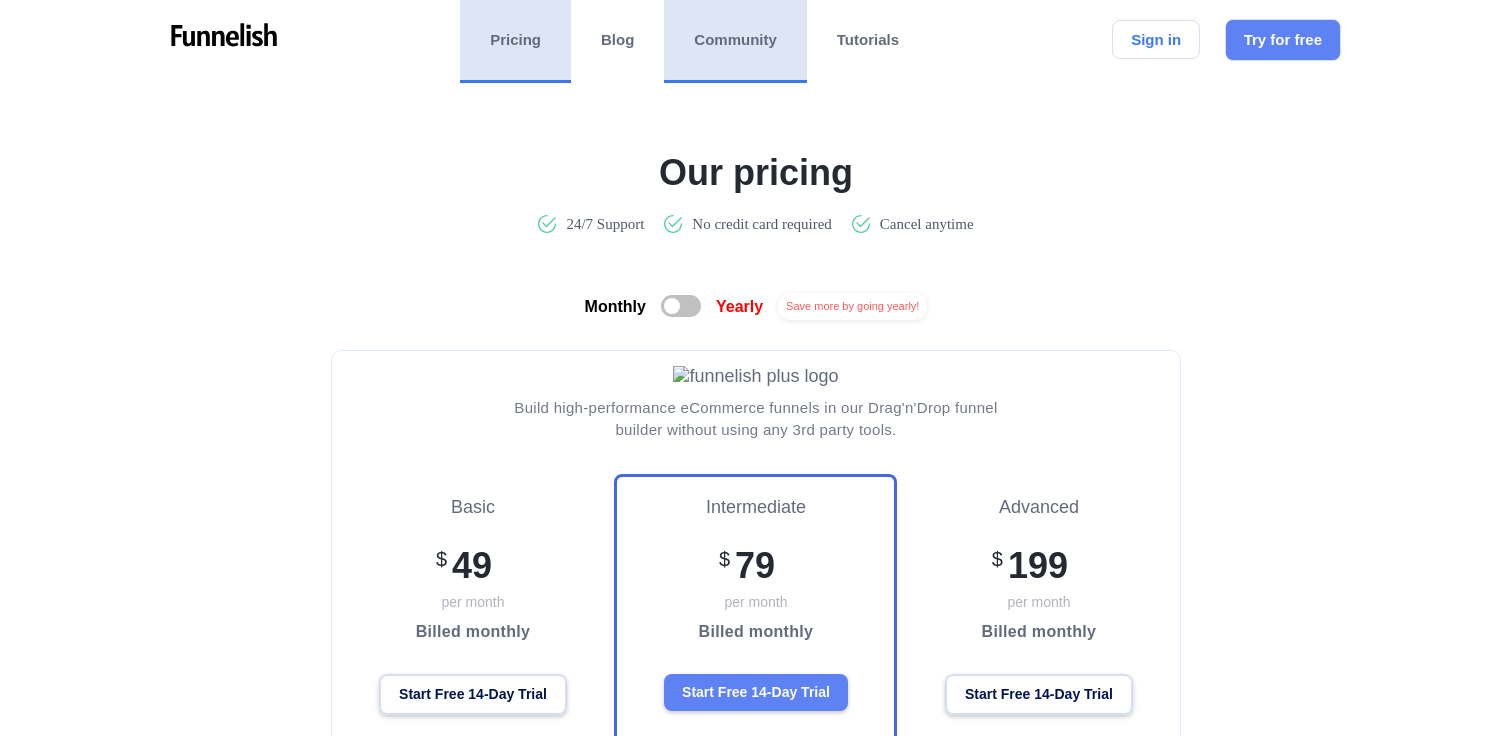 scroll, scrollTop: 0, scrollLeft: 0, axis: both 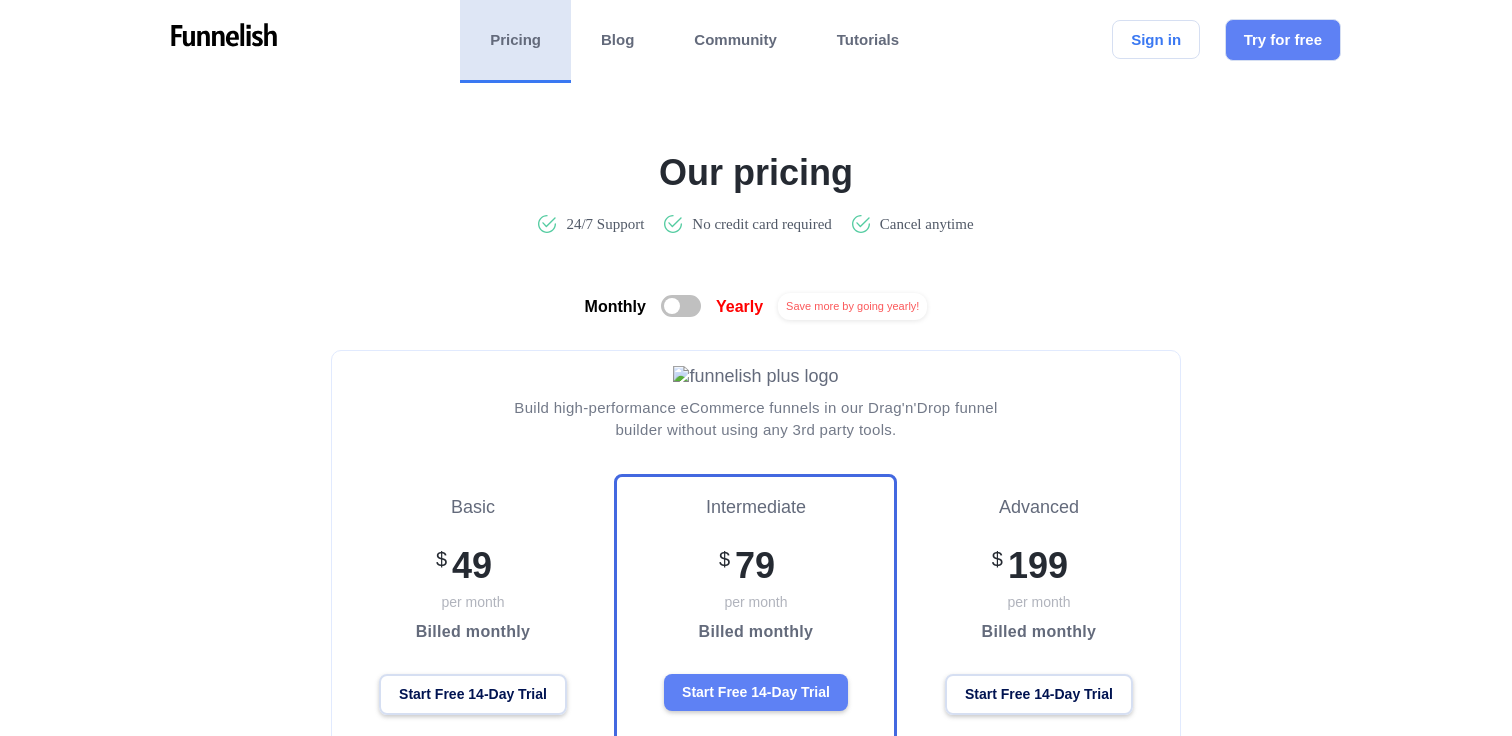 click on "Pricing   Blog   Community   Tutorials   Sign in   Try for free" at bounding box center [756, 40] 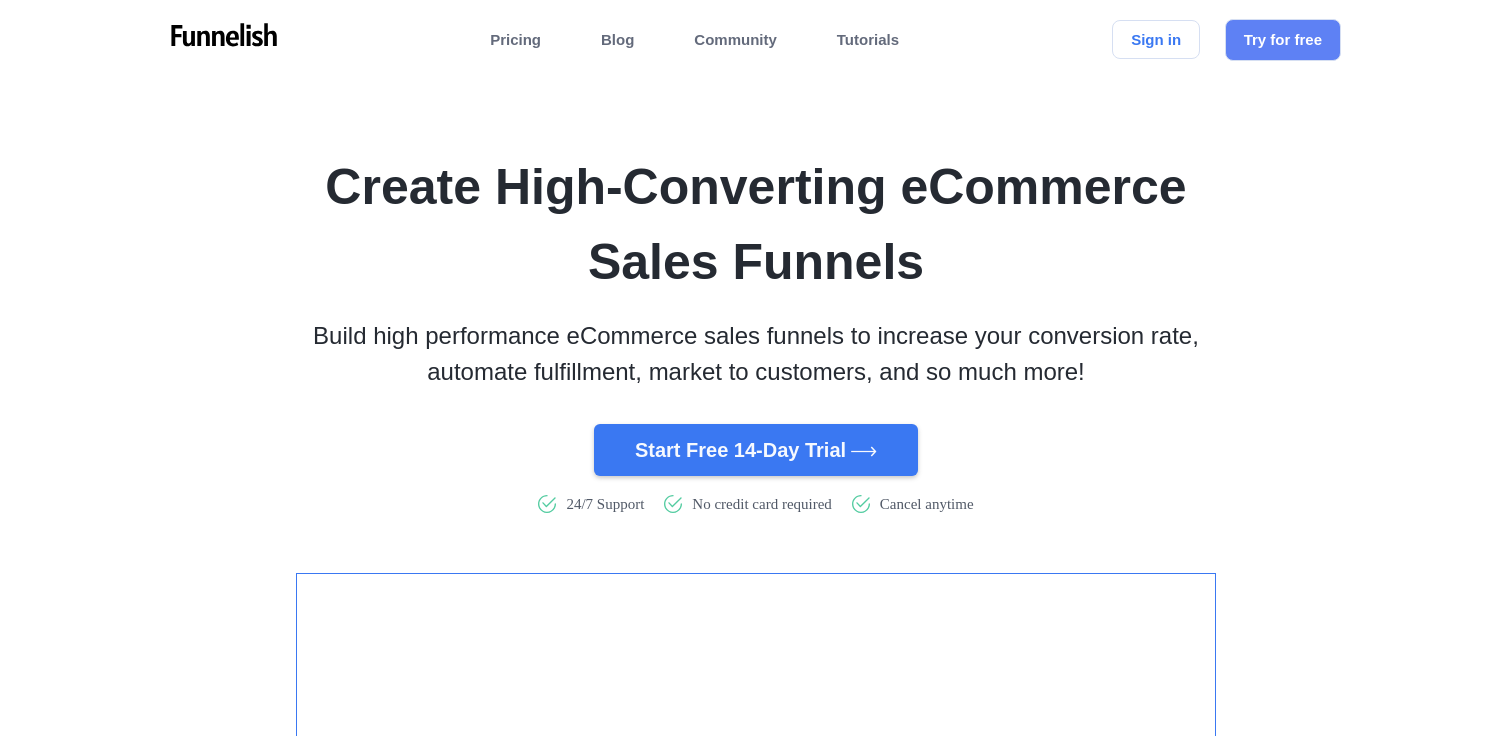 scroll, scrollTop: 0, scrollLeft: 0, axis: both 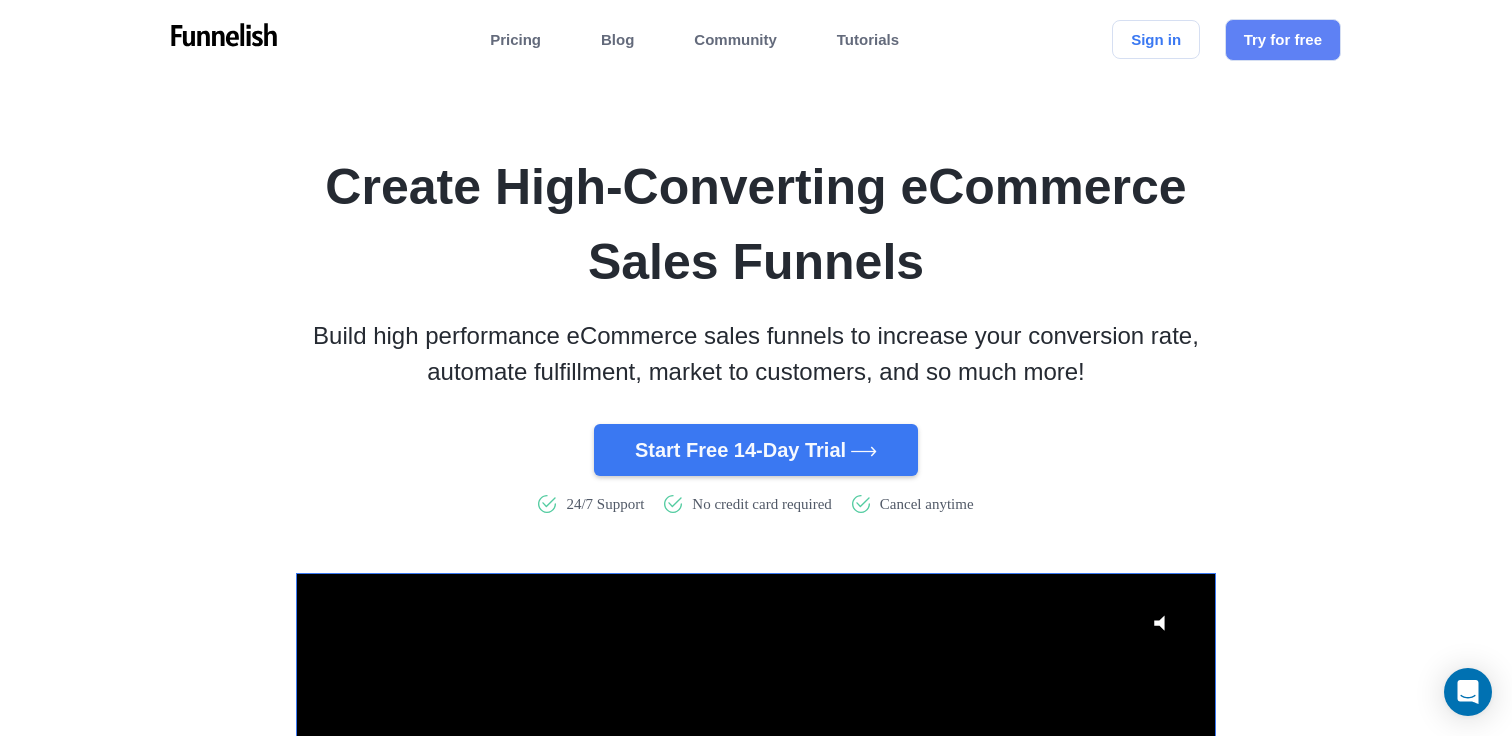 click at bounding box center [224, 35] 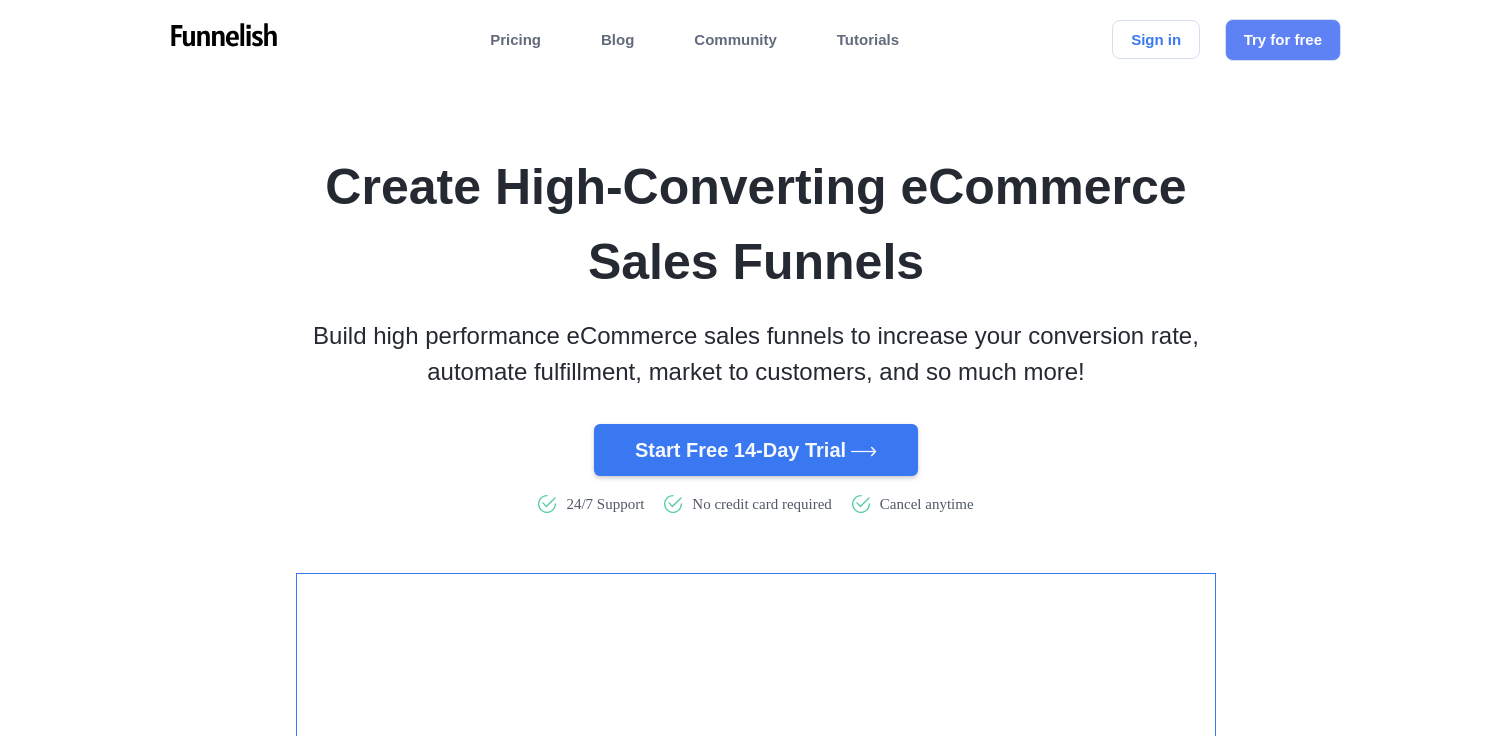 scroll, scrollTop: 0, scrollLeft: 0, axis: both 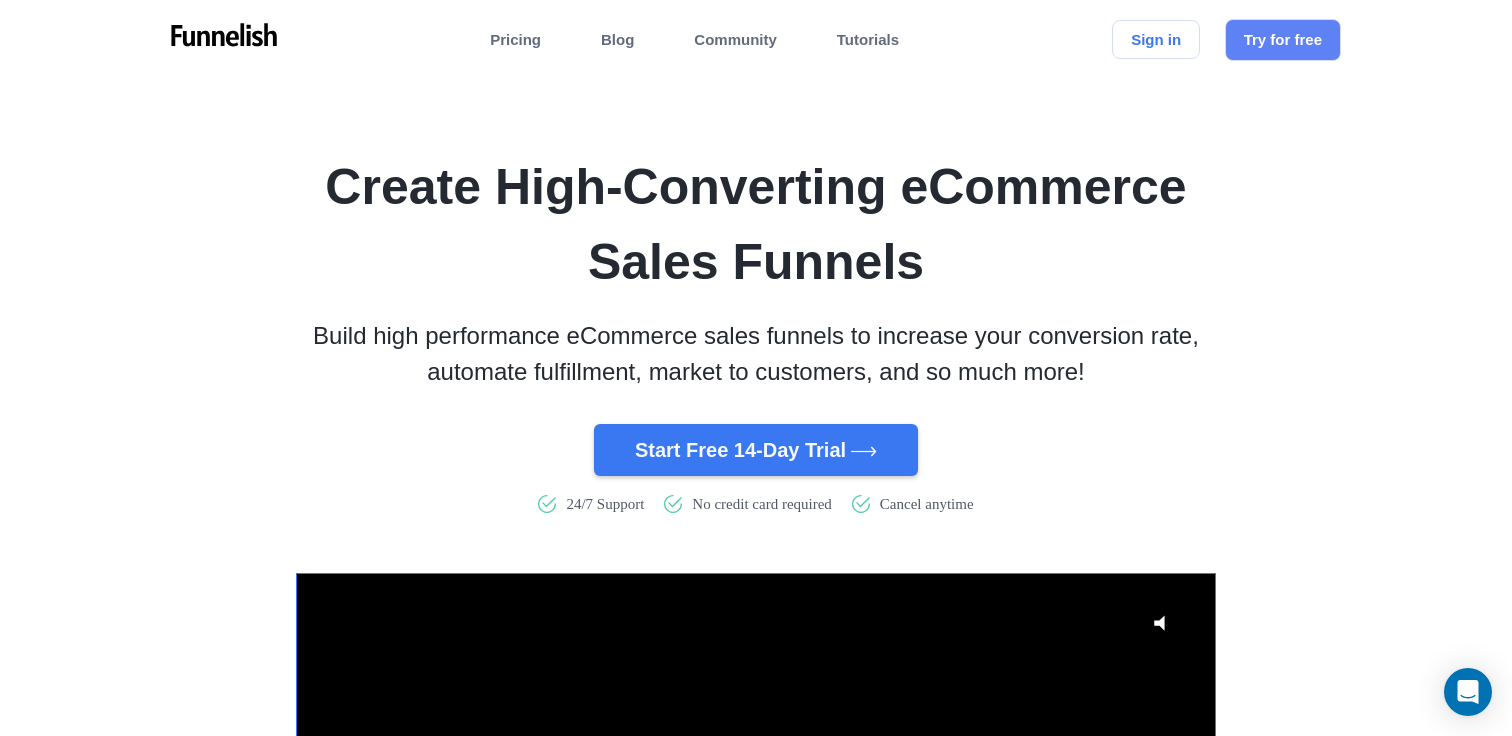 click at bounding box center (224, 35) 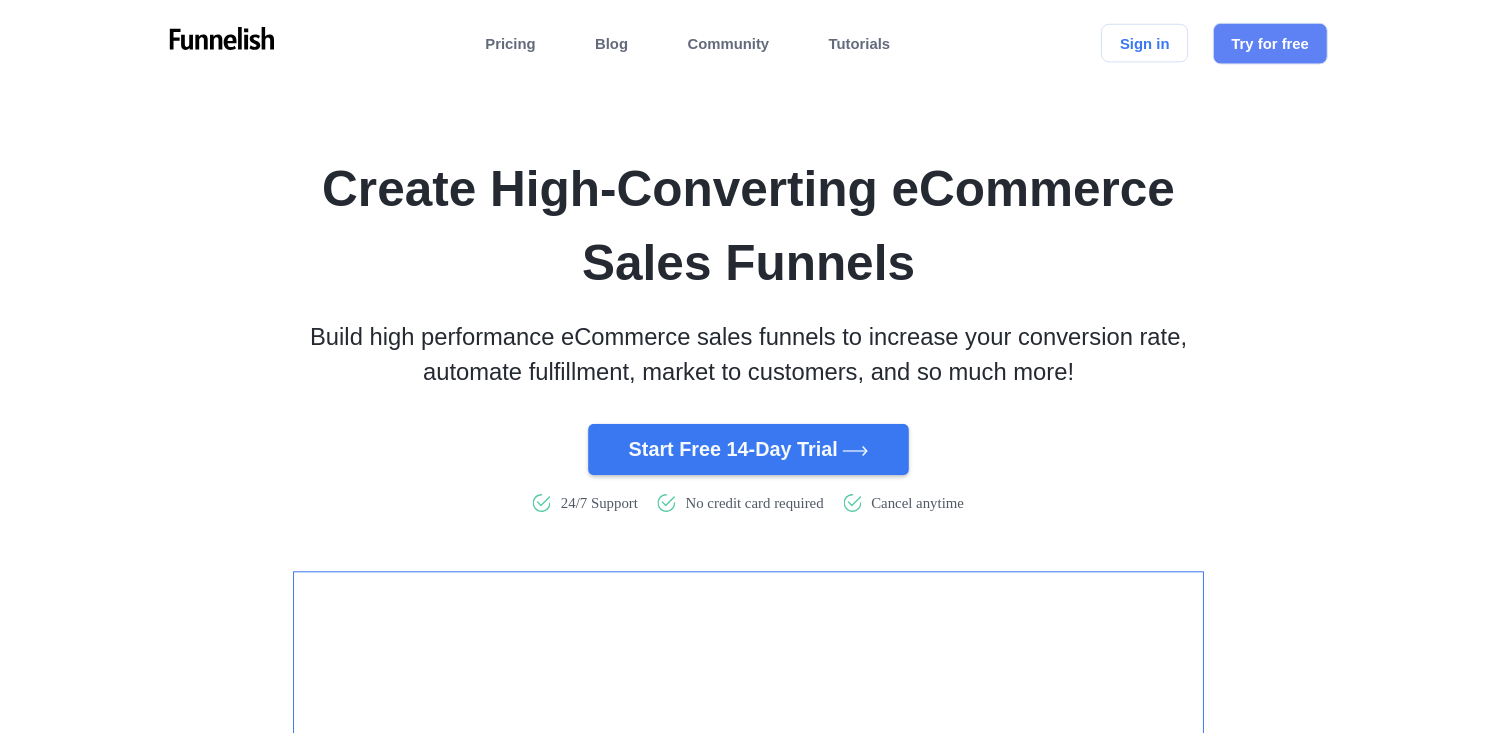 scroll, scrollTop: 0, scrollLeft: 0, axis: both 